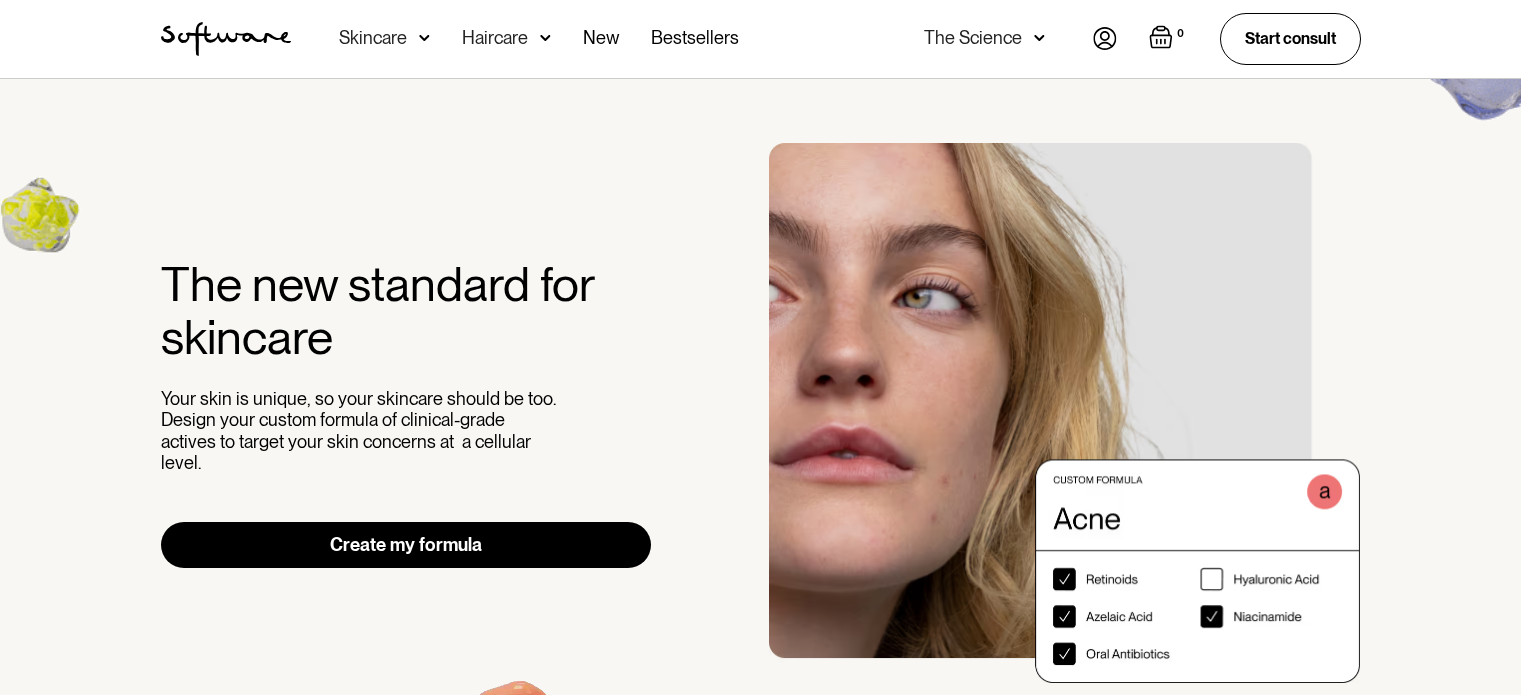 scroll, scrollTop: 0, scrollLeft: 0, axis: both 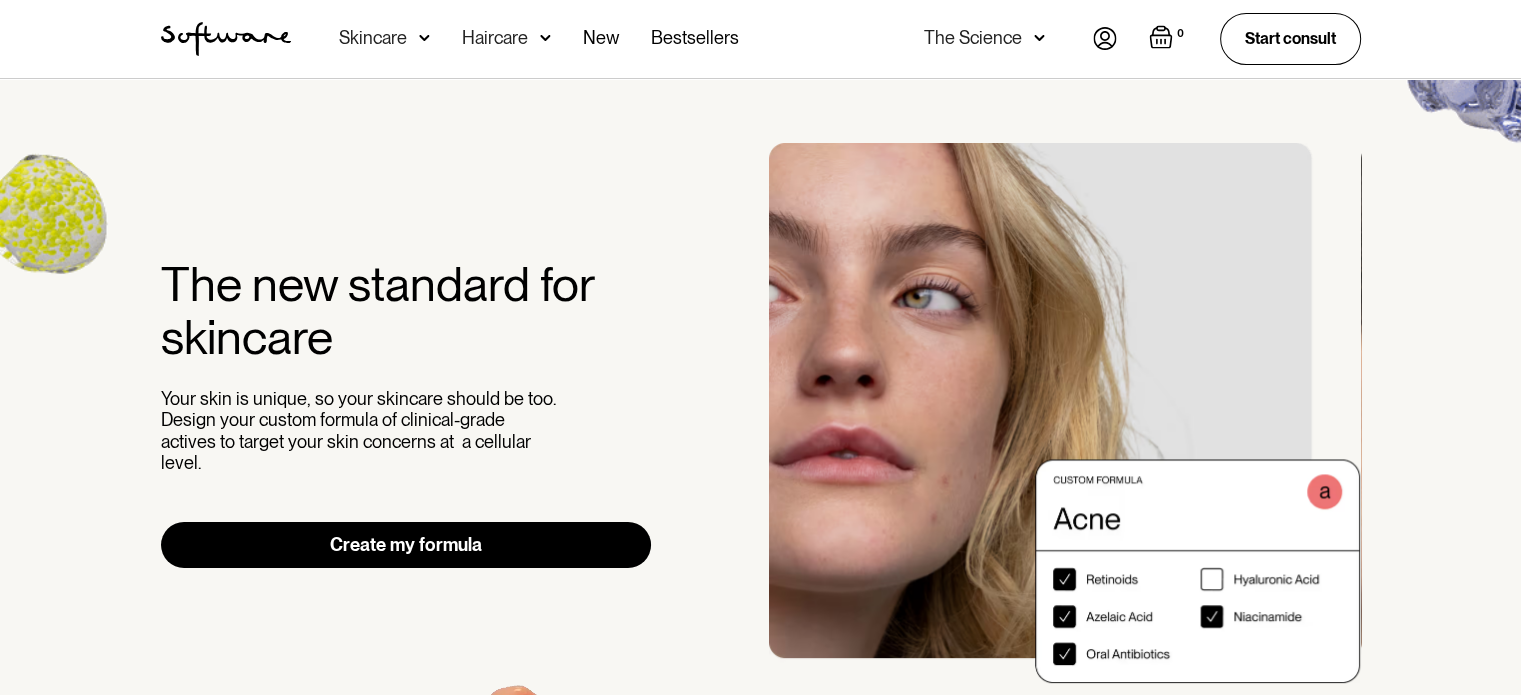 click at bounding box center (1105, 38) 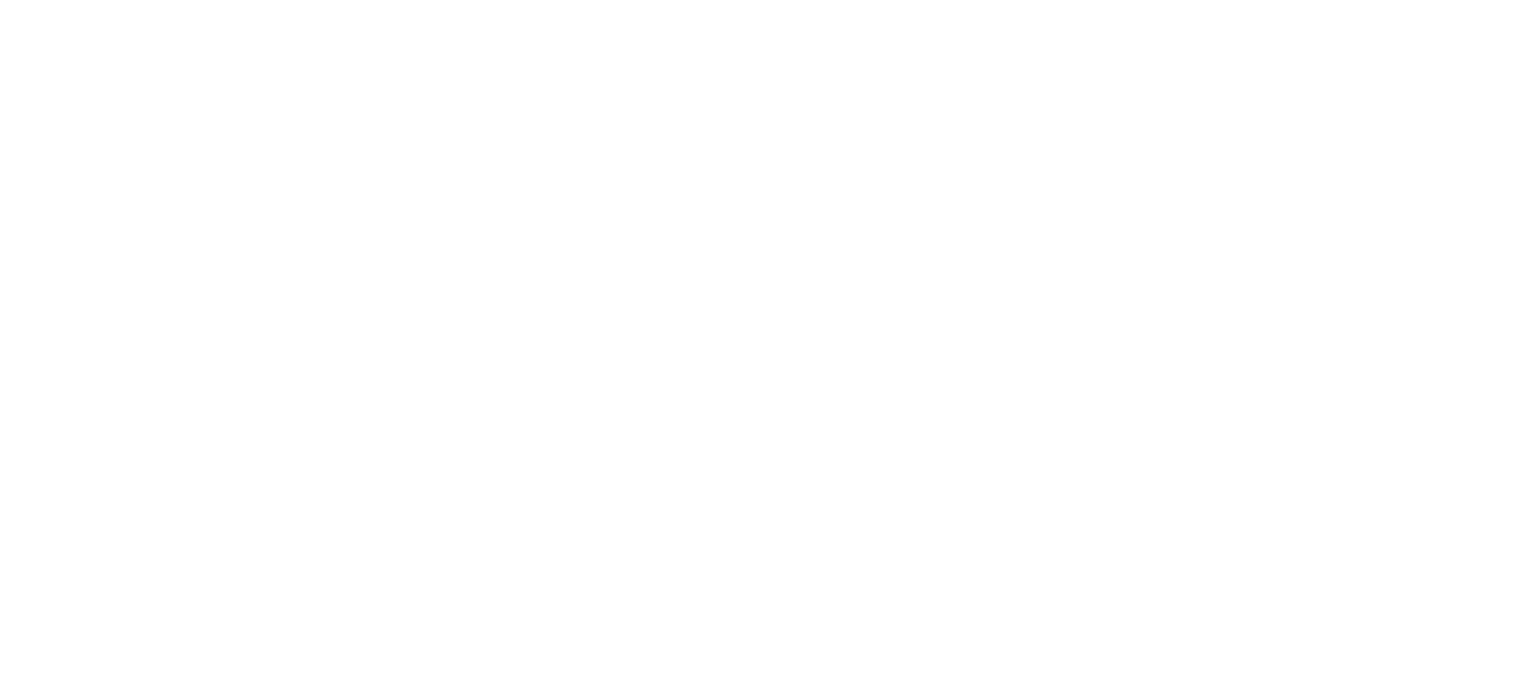 scroll, scrollTop: 0, scrollLeft: 0, axis: both 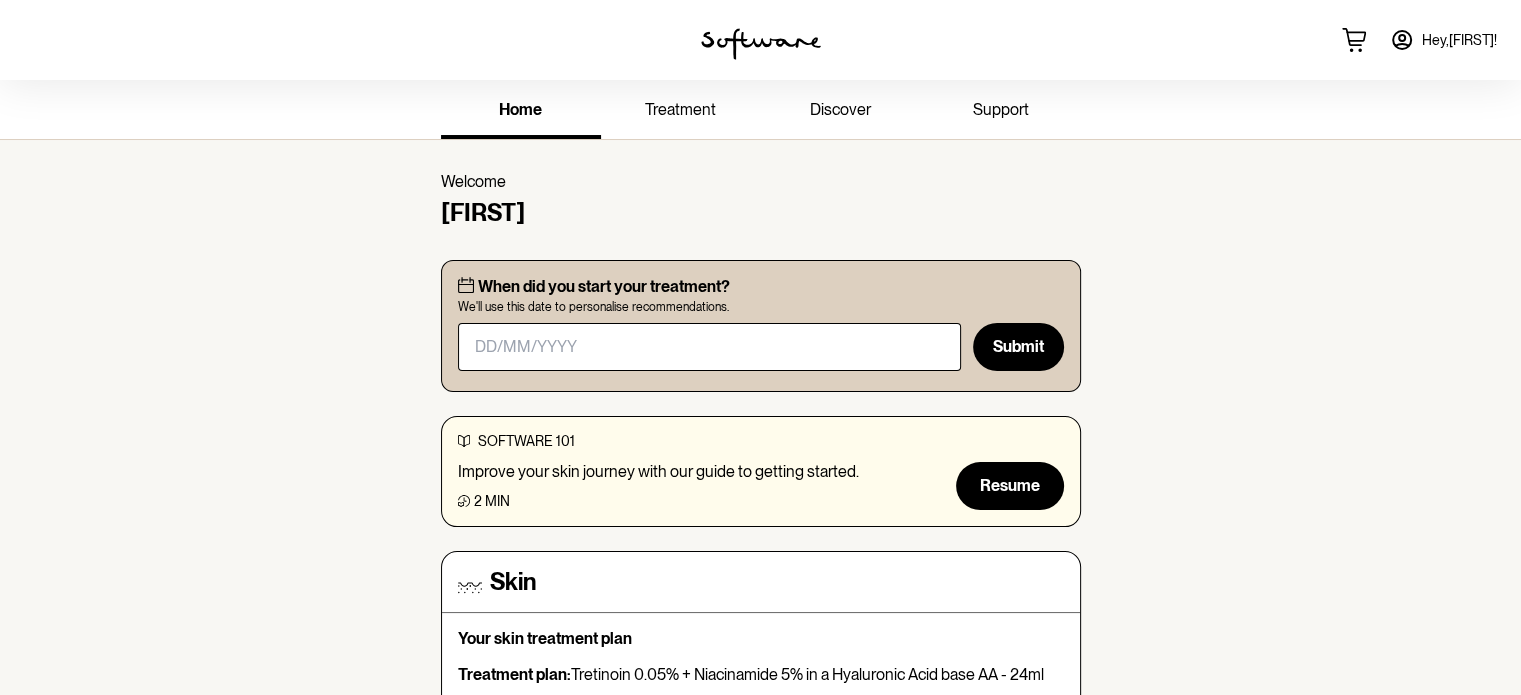 click on "Hey,  Sharon !" at bounding box center [1459, 40] 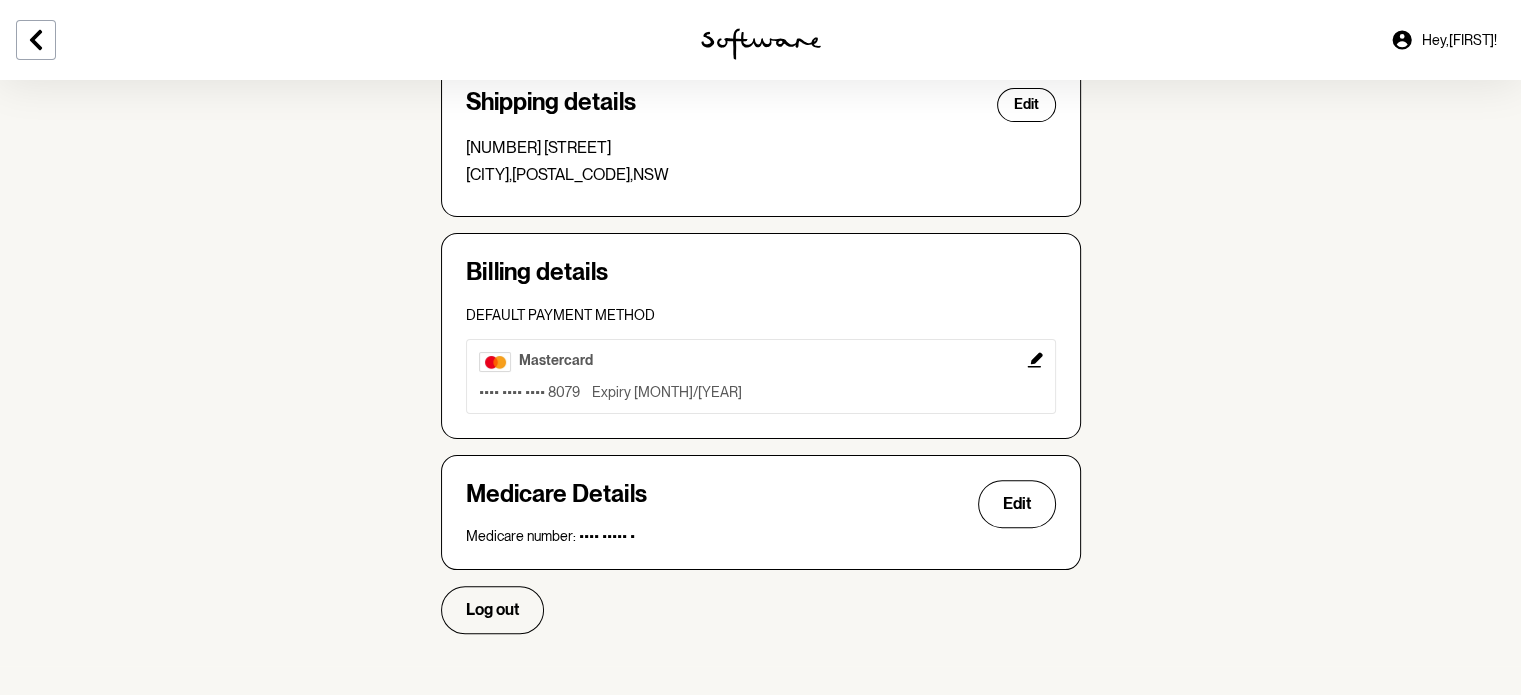 scroll, scrollTop: 0, scrollLeft: 0, axis: both 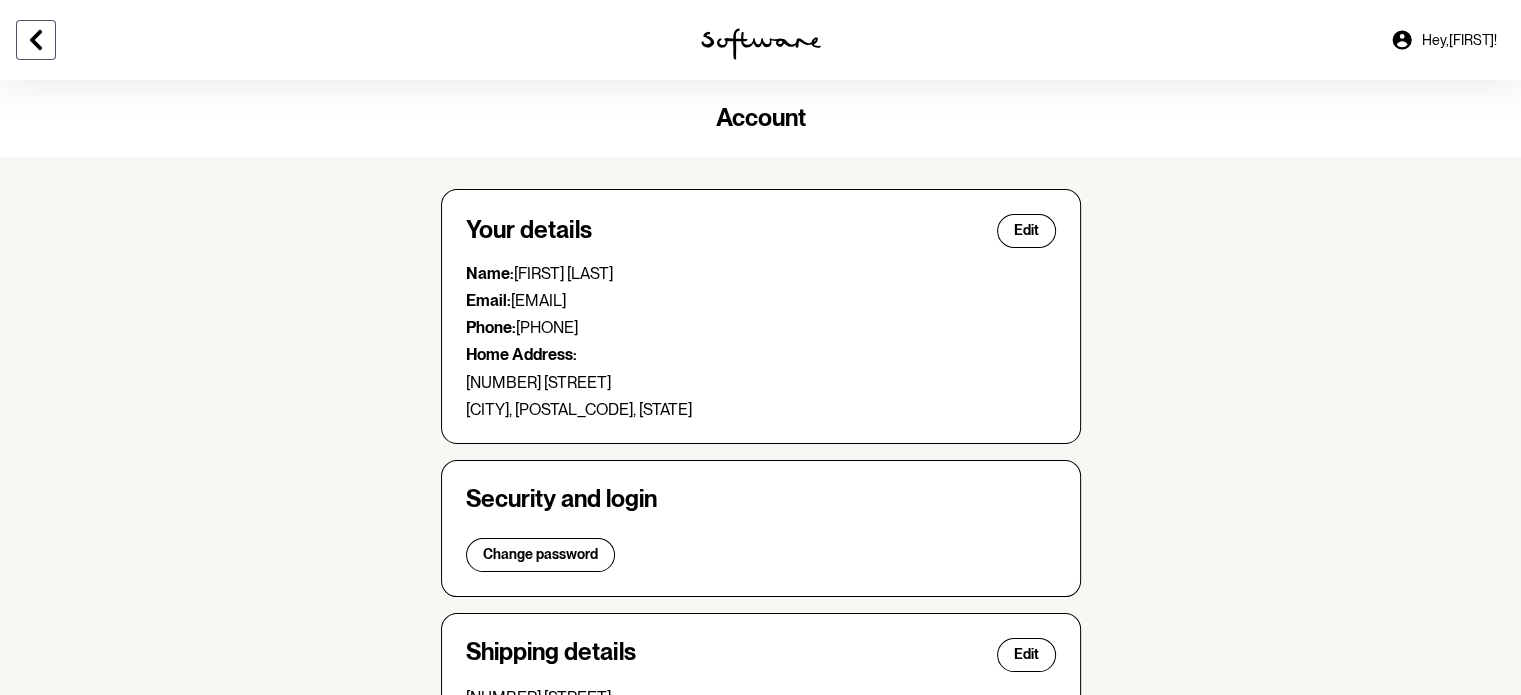 click at bounding box center (36, 40) 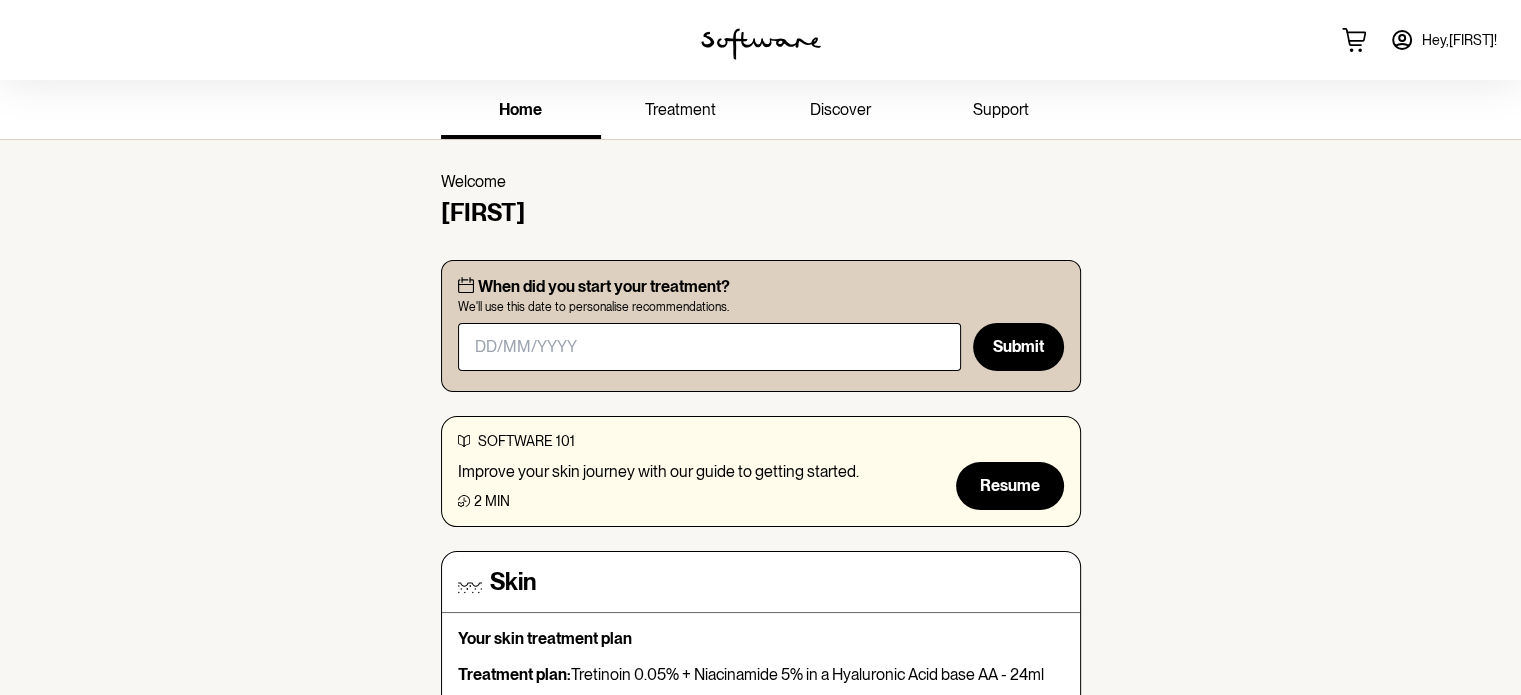click on "support" at bounding box center (1001, 109) 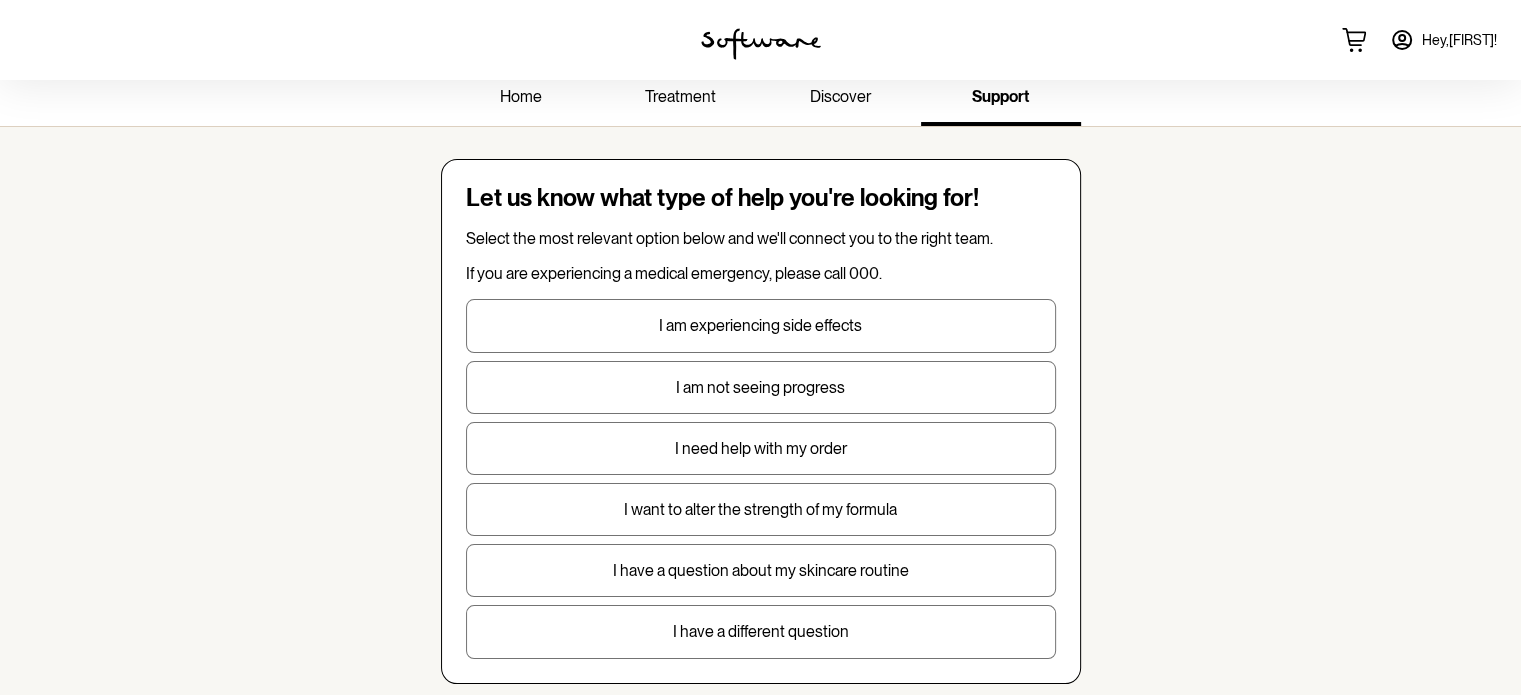 scroll, scrollTop: 0, scrollLeft: 0, axis: both 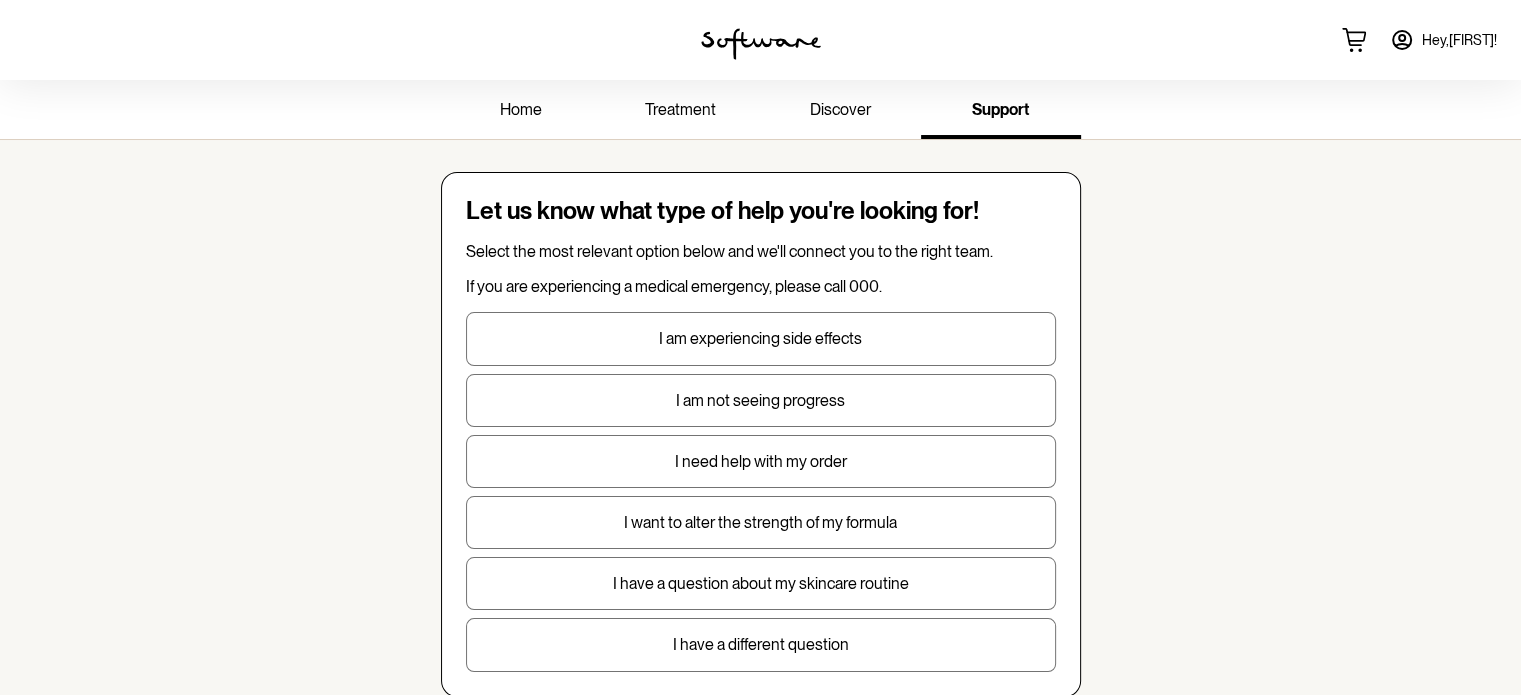 click on "treatment" at bounding box center [680, 109] 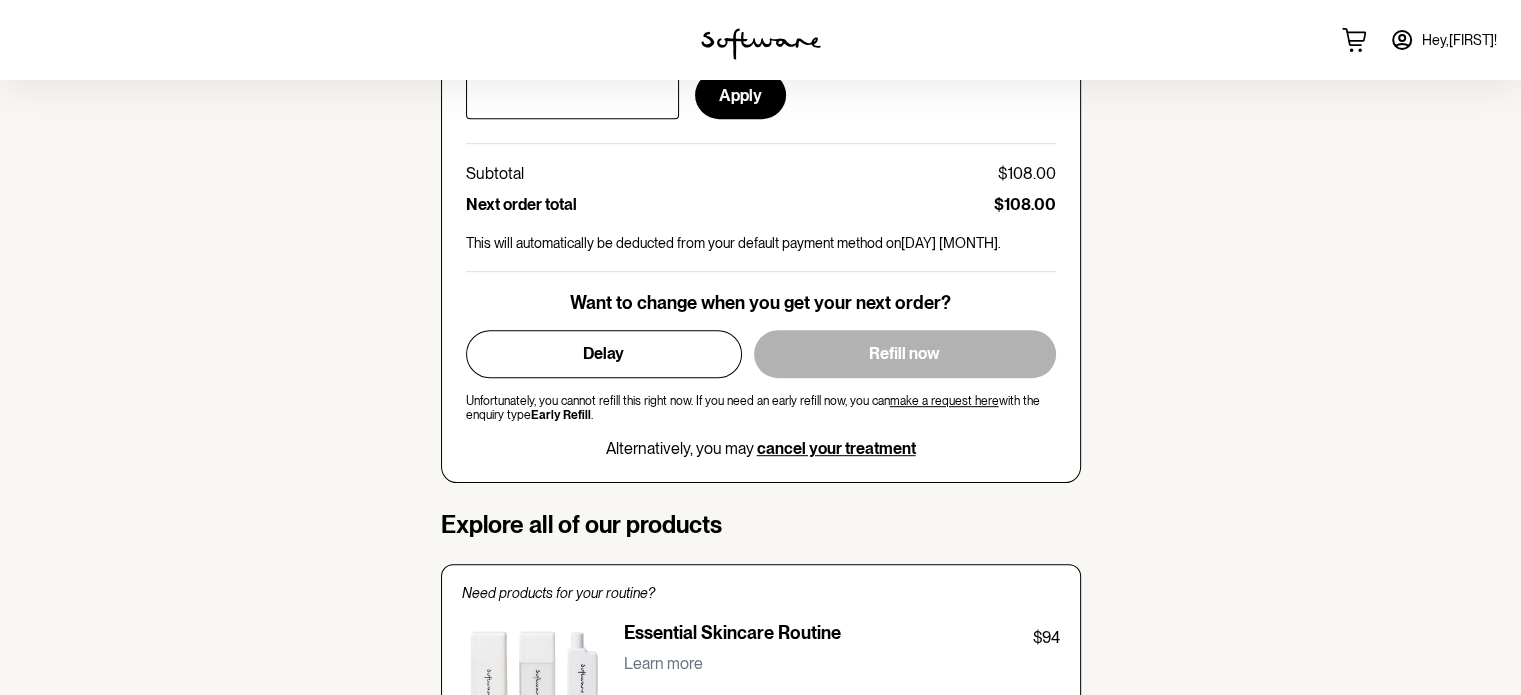 scroll, scrollTop: 1002, scrollLeft: 0, axis: vertical 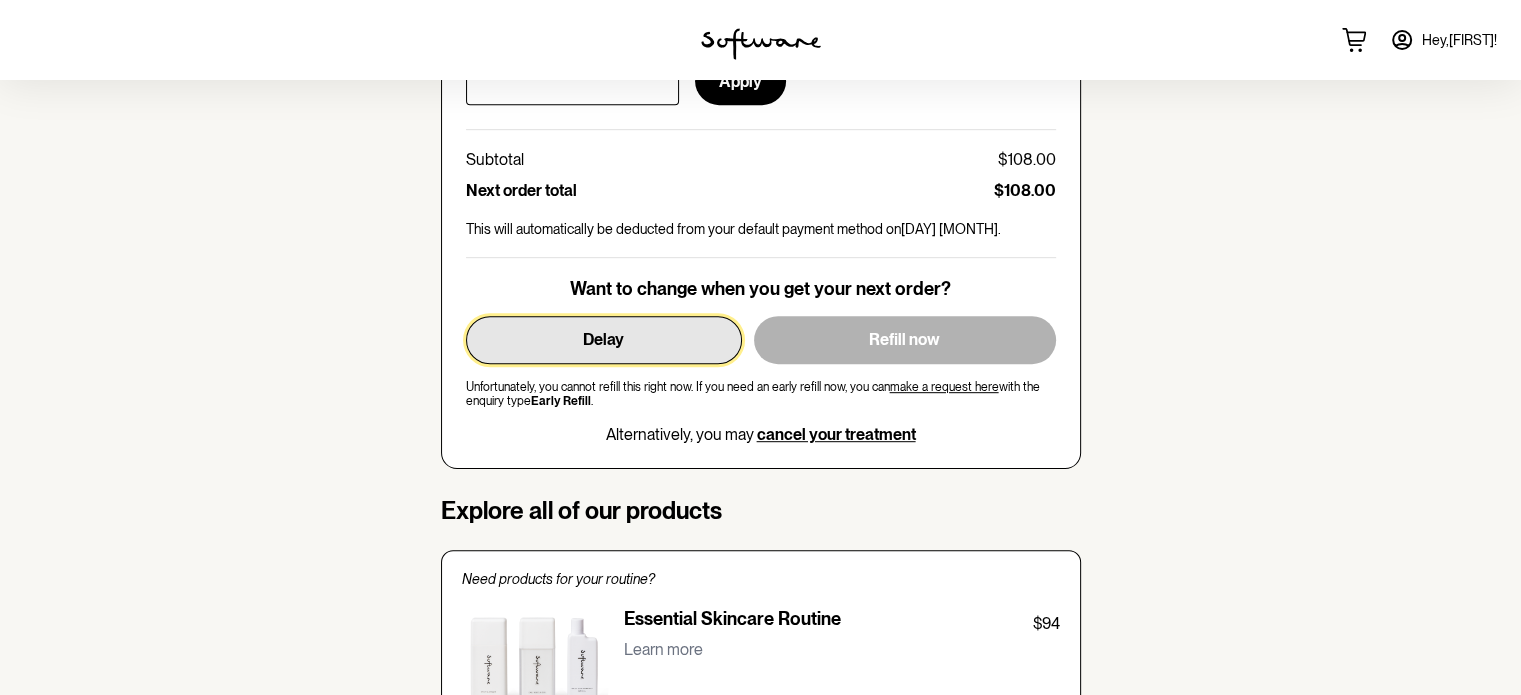 click on "Delay" at bounding box center (604, 340) 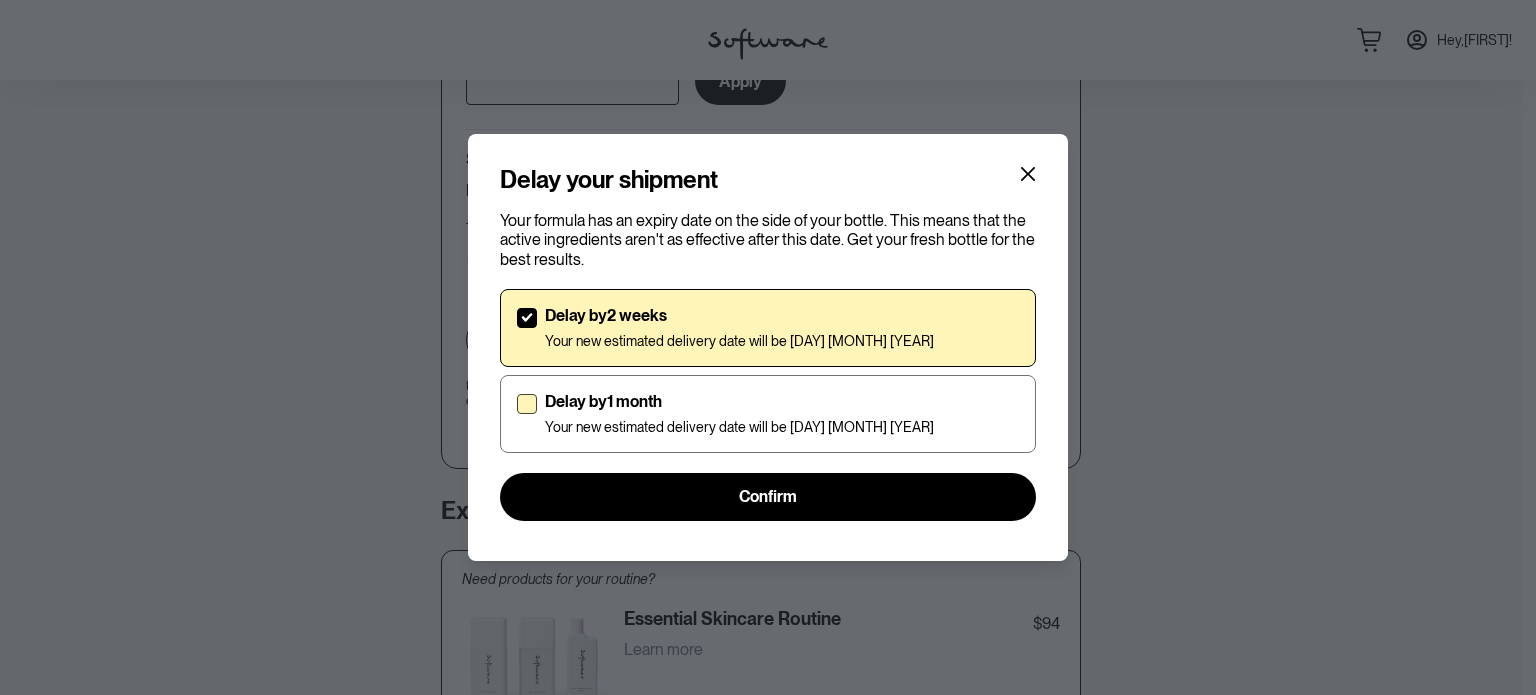 click at bounding box center (527, 404) 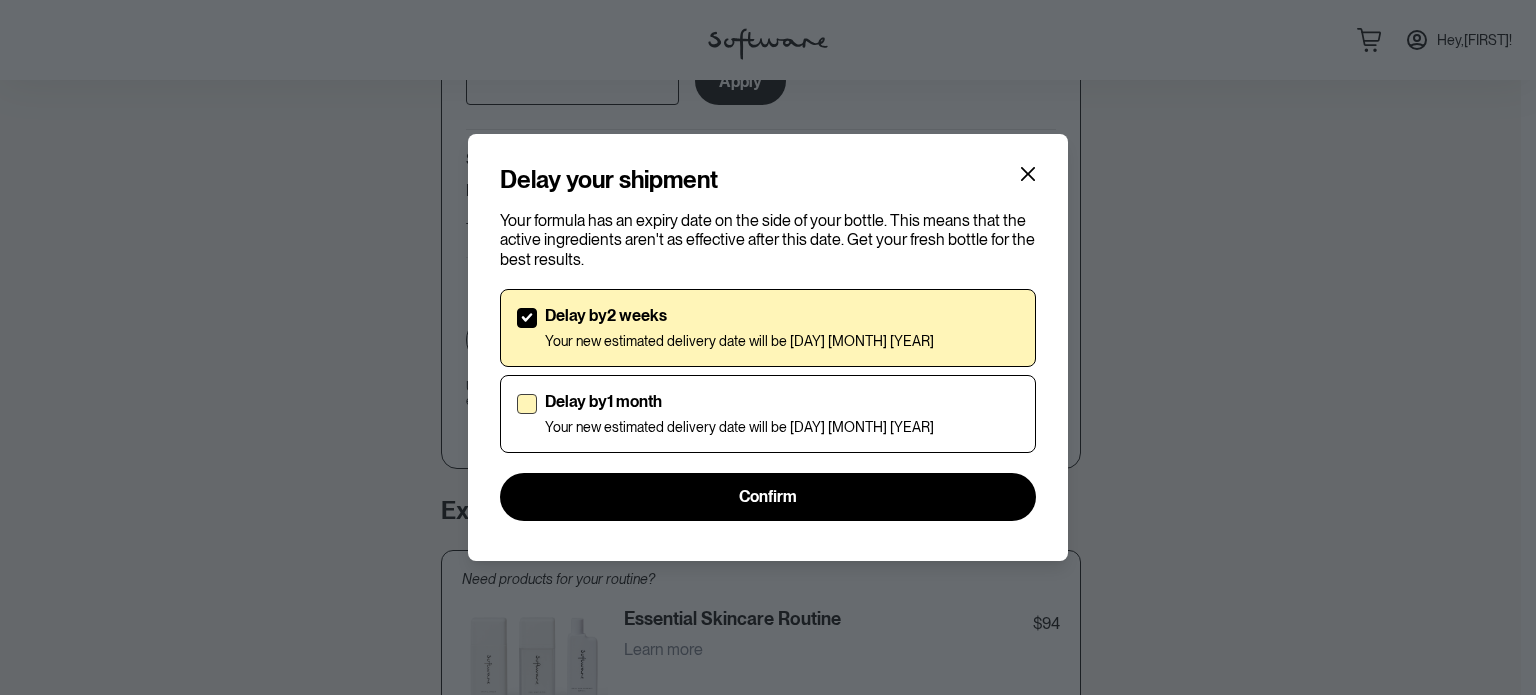click on "Delay by  1 month Your new estimated delivery date will be   3rd Dec 2025" at bounding box center (516, 413) 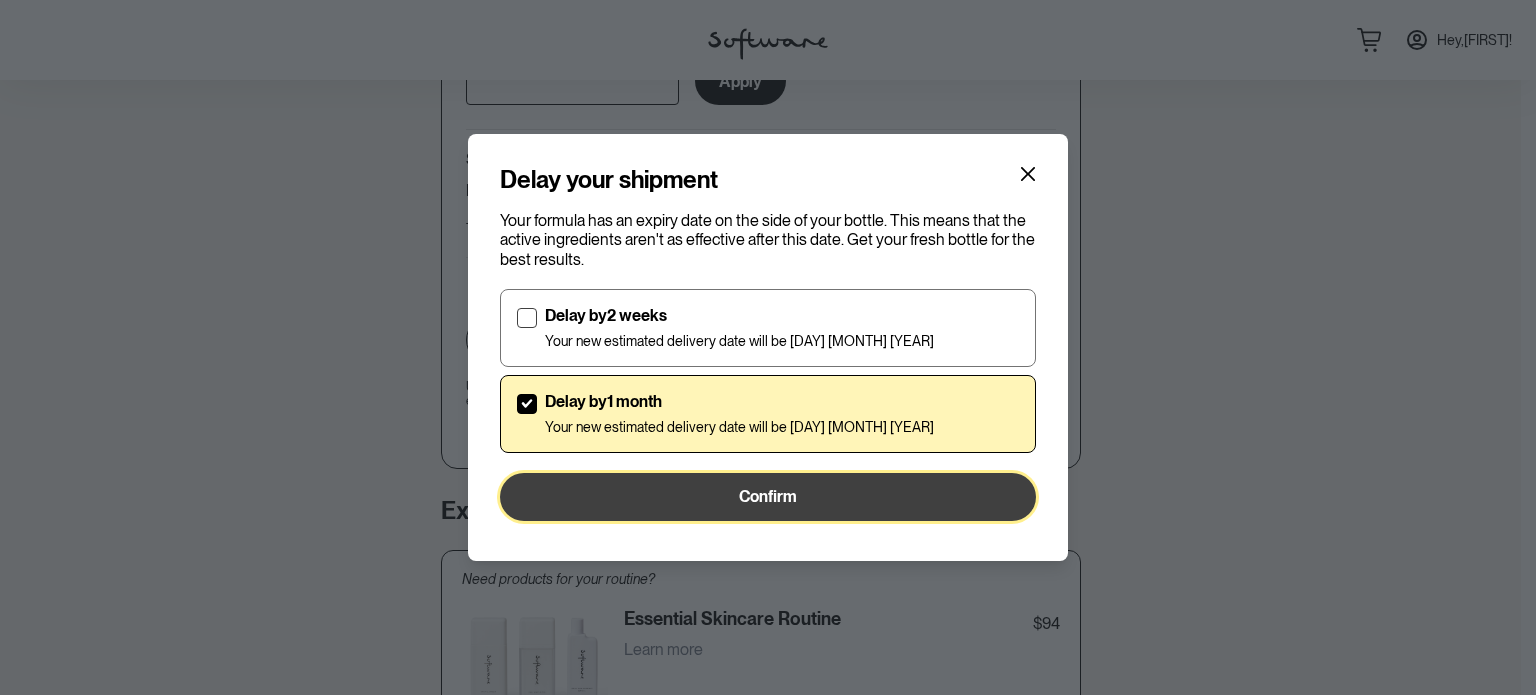 click on "Confirm" at bounding box center [768, 497] 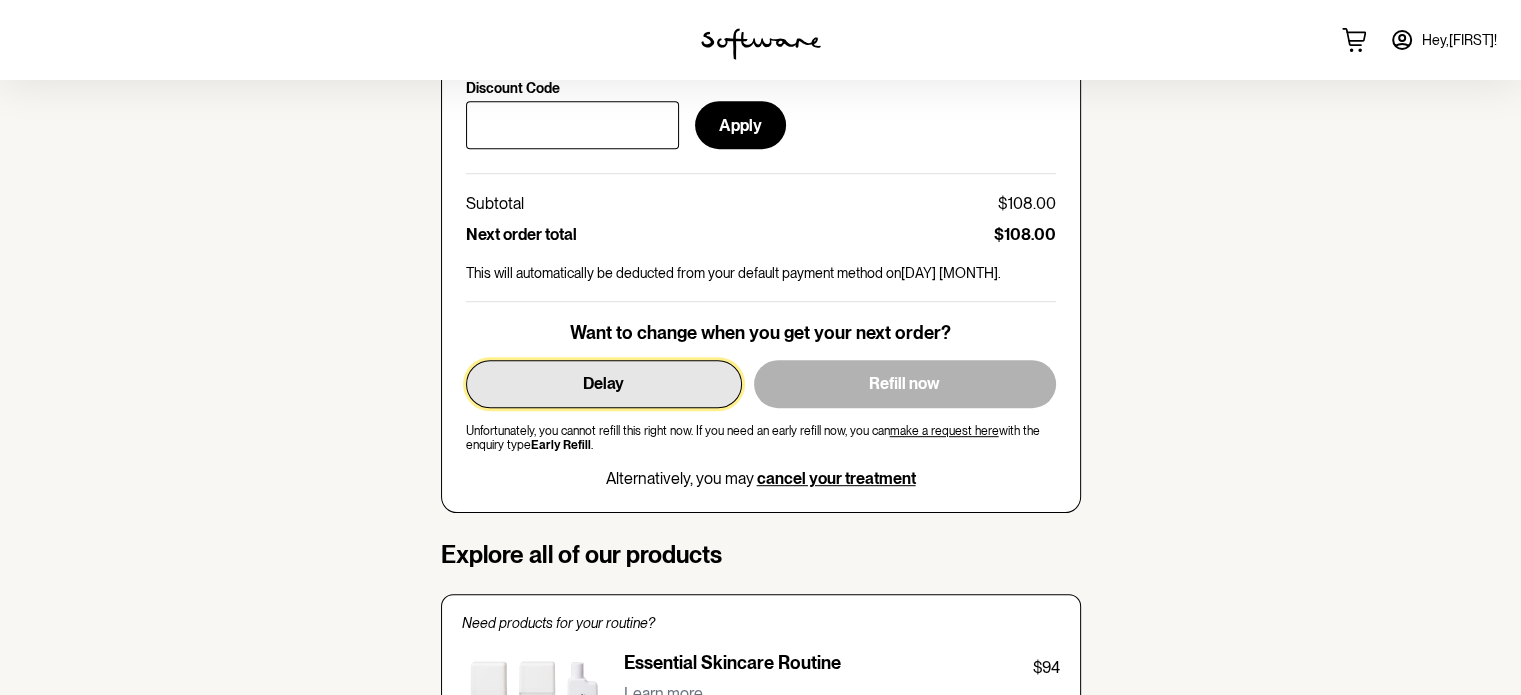 scroll, scrollTop: 961, scrollLeft: 0, axis: vertical 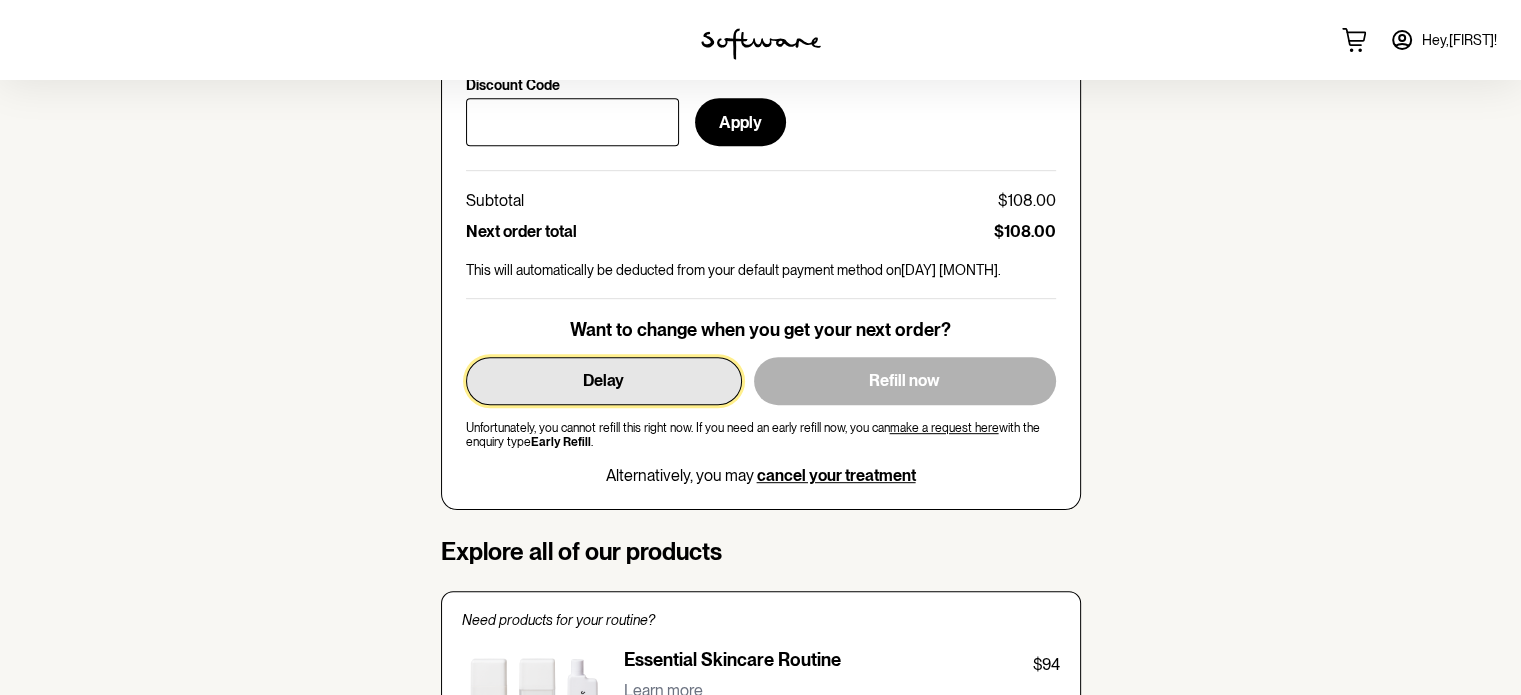 click on "Delay" at bounding box center (603, 380) 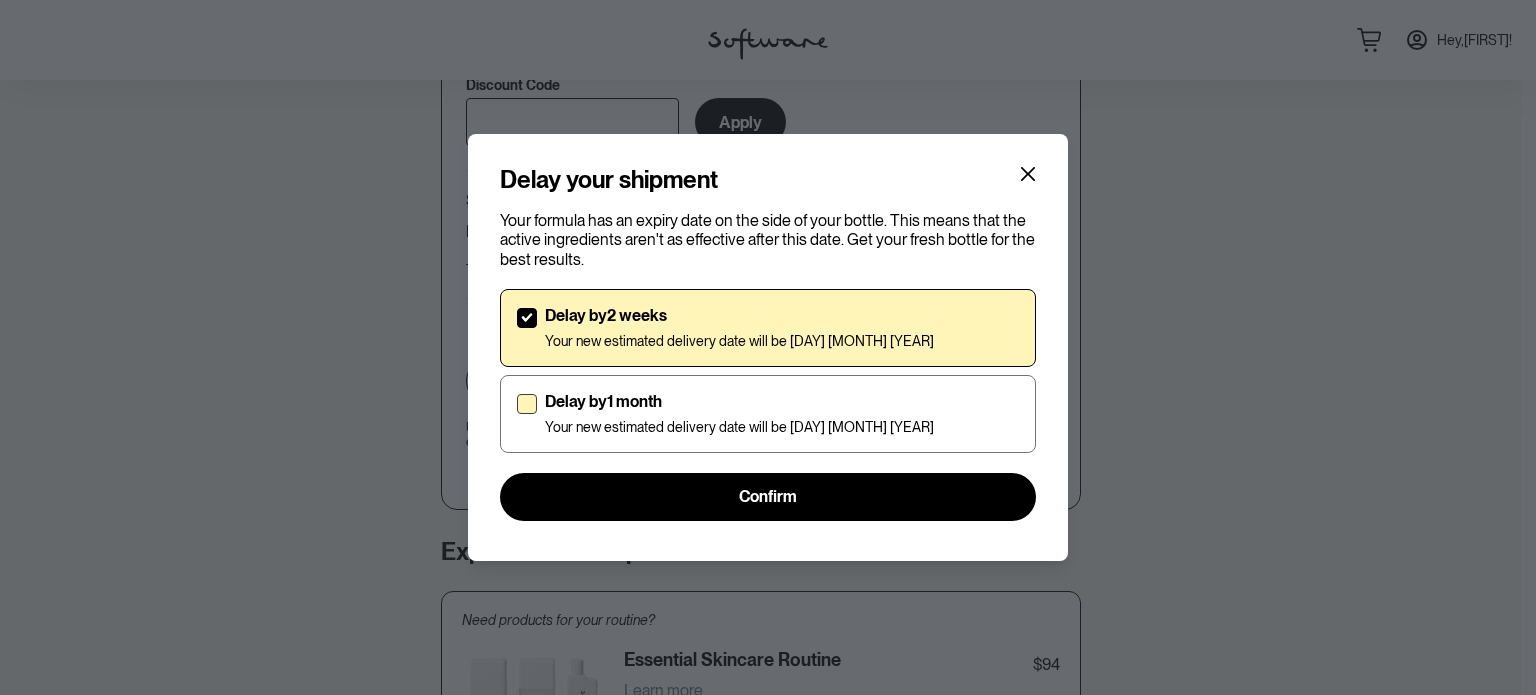 click on "Delay by  1 month" at bounding box center [739, 401] 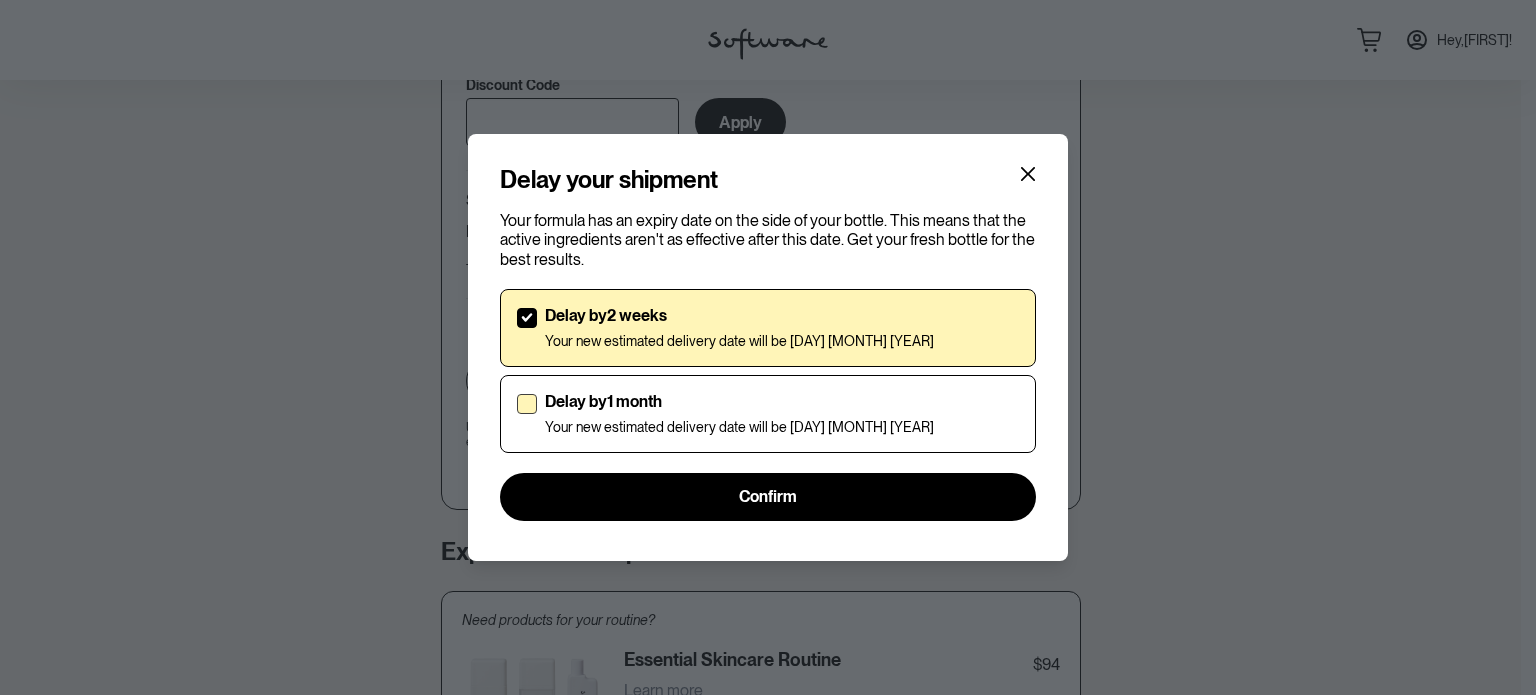 click on "Delay by  1 month Your new estimated delivery date will be   3rd Dec 2025" at bounding box center (516, 413) 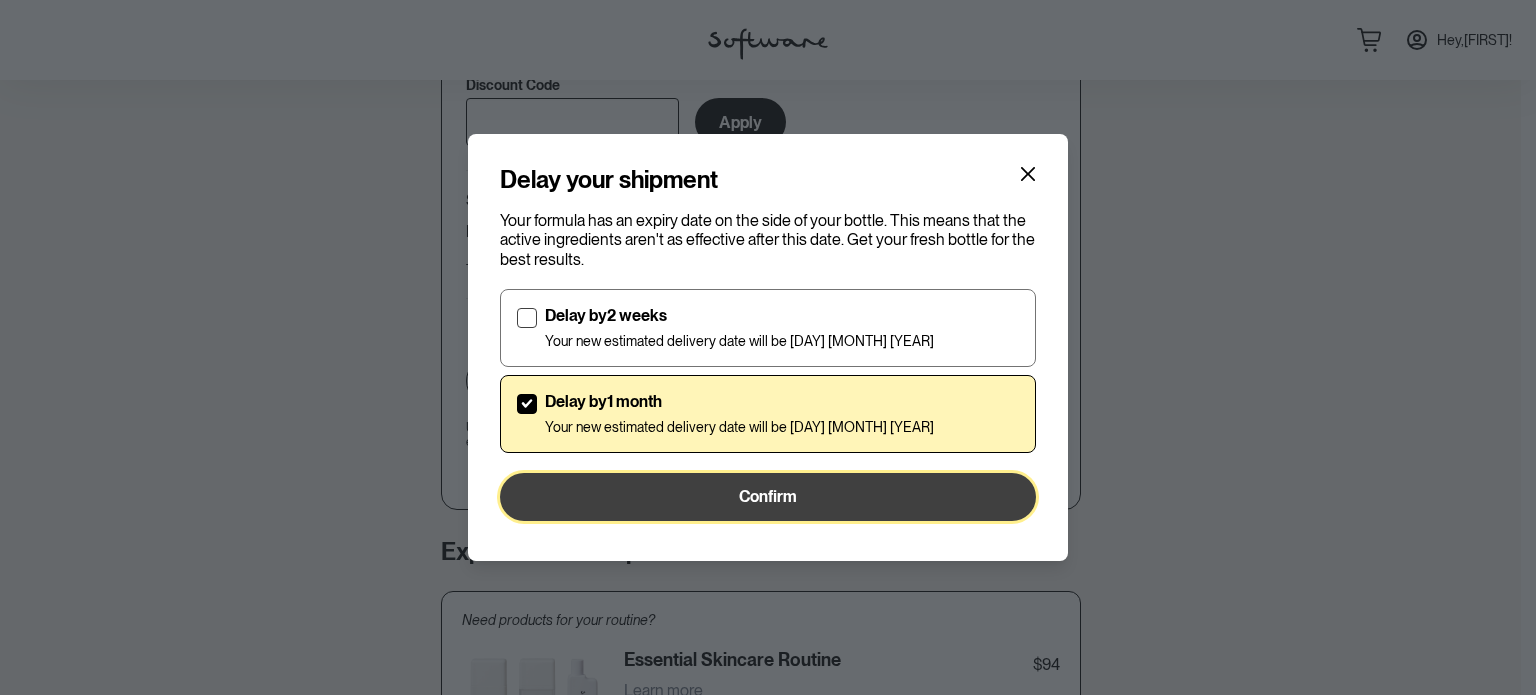 click on "Confirm" at bounding box center [768, 497] 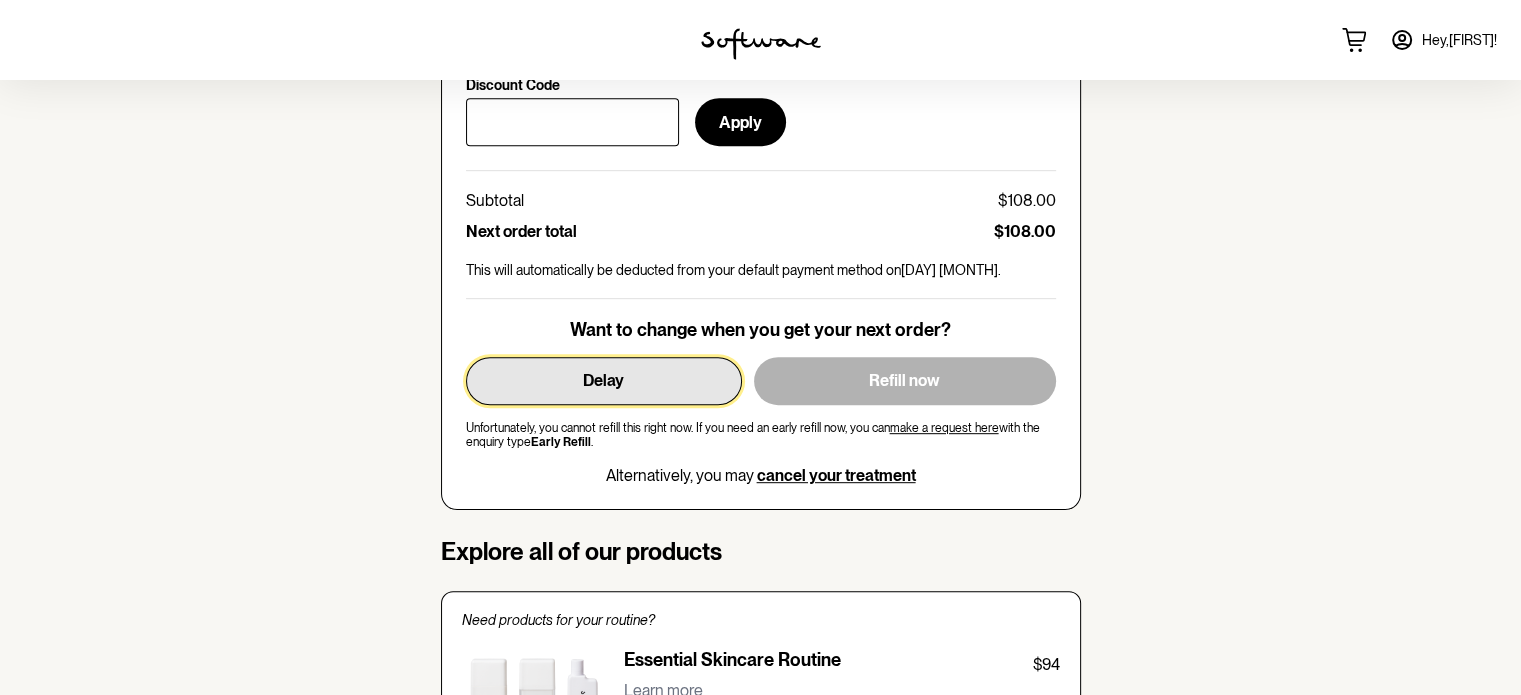 click on "Delay" at bounding box center [604, 381] 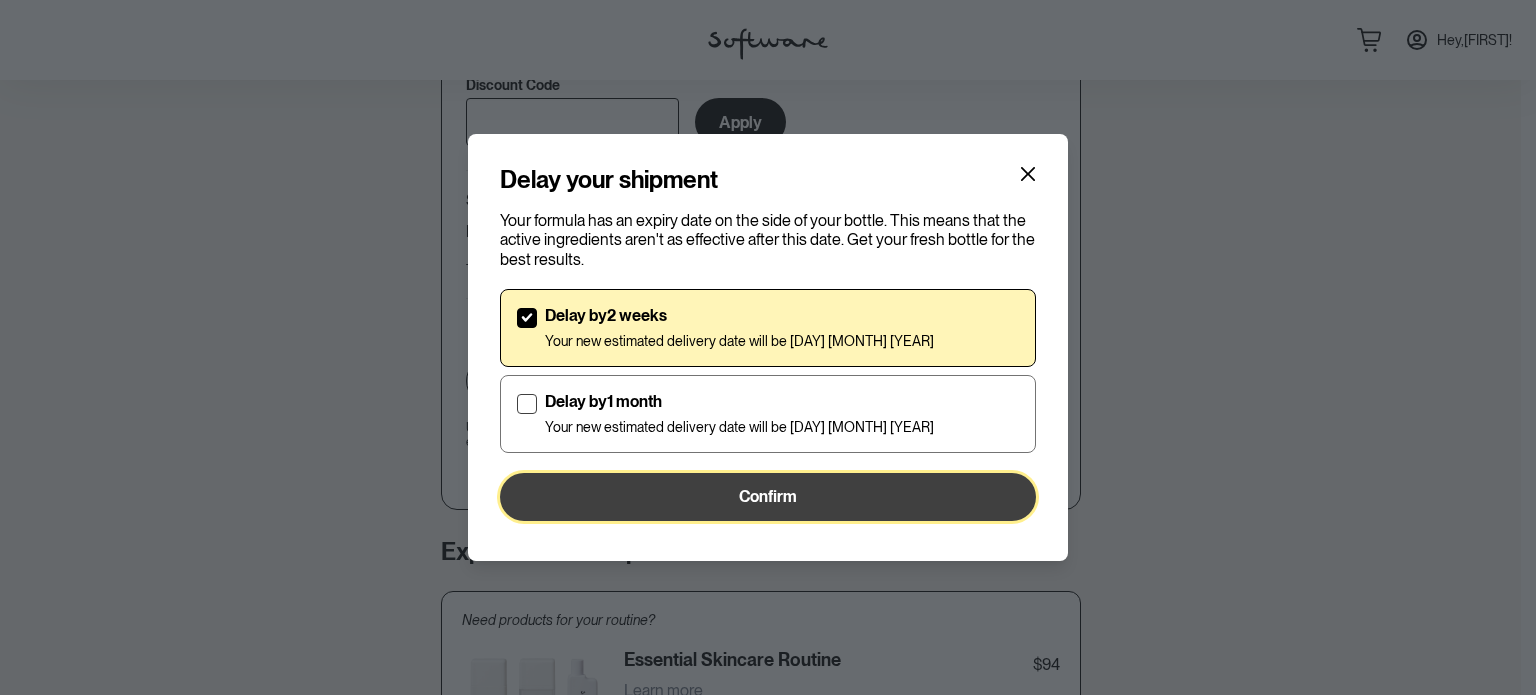 click on "Confirm" at bounding box center (768, 497) 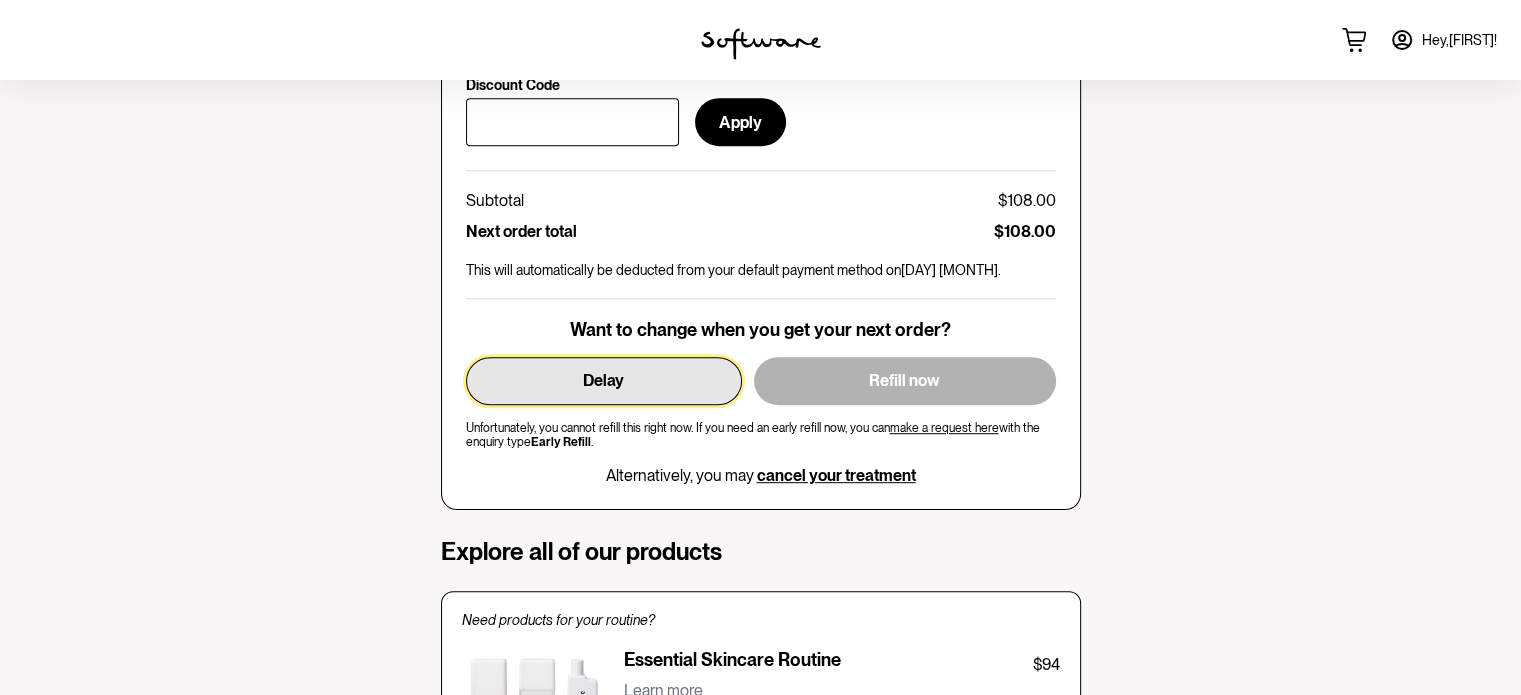 click on "Delay" at bounding box center (603, 380) 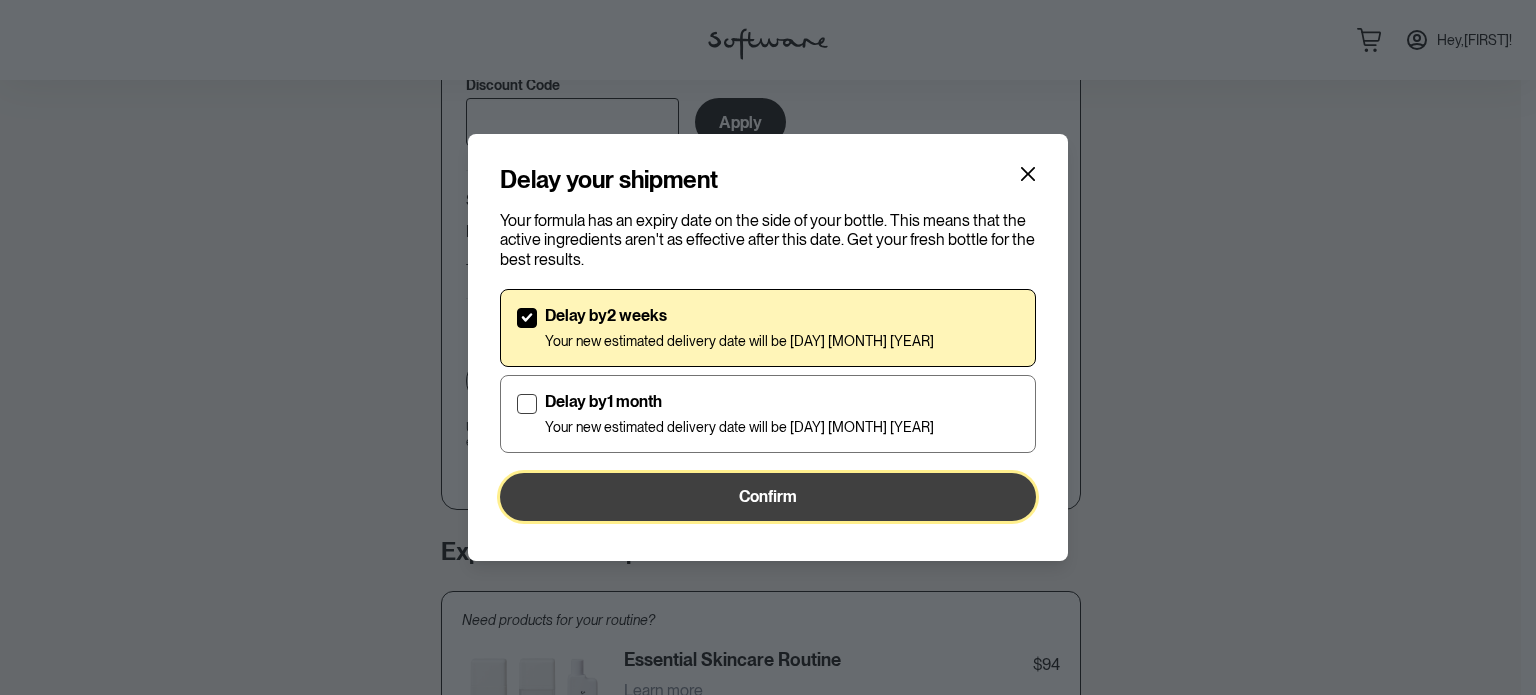 click on "Confirm" at bounding box center (768, 497) 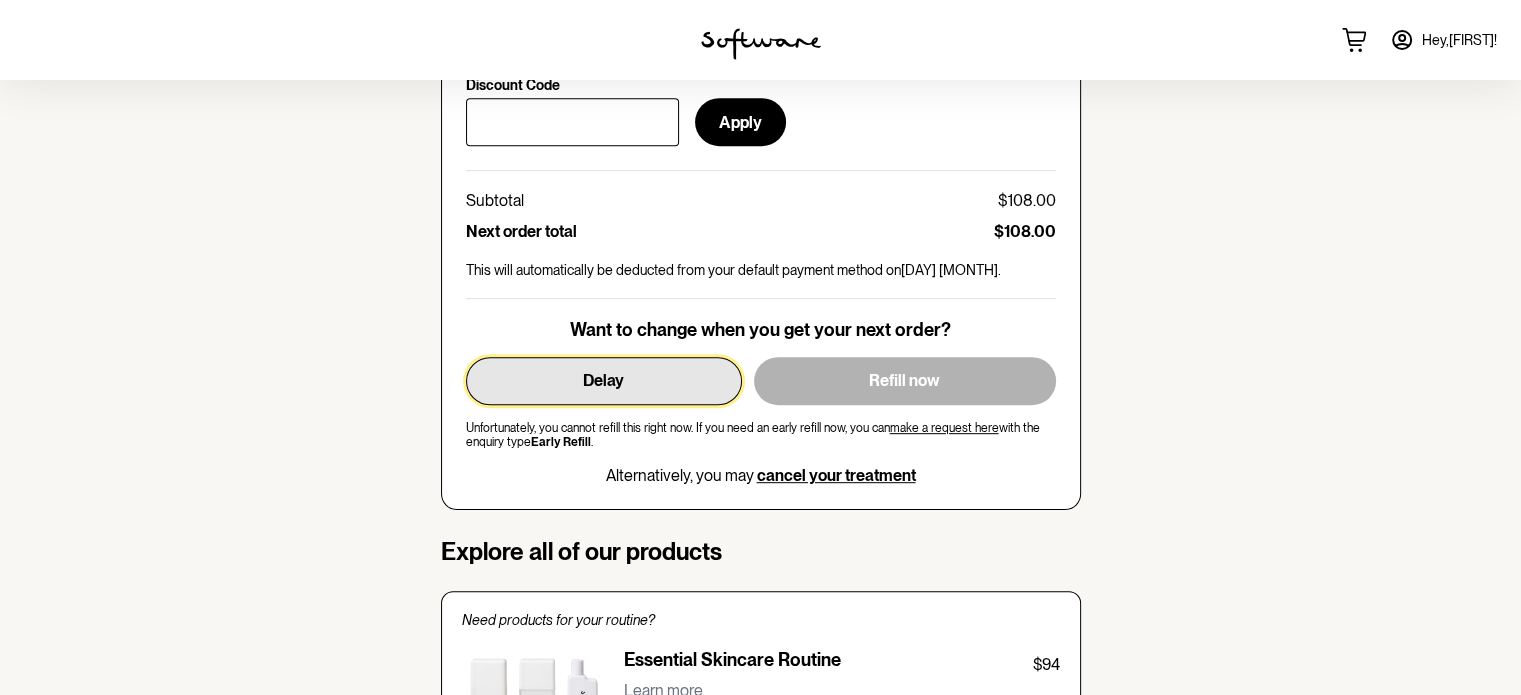 click on "Delay" at bounding box center (603, 380) 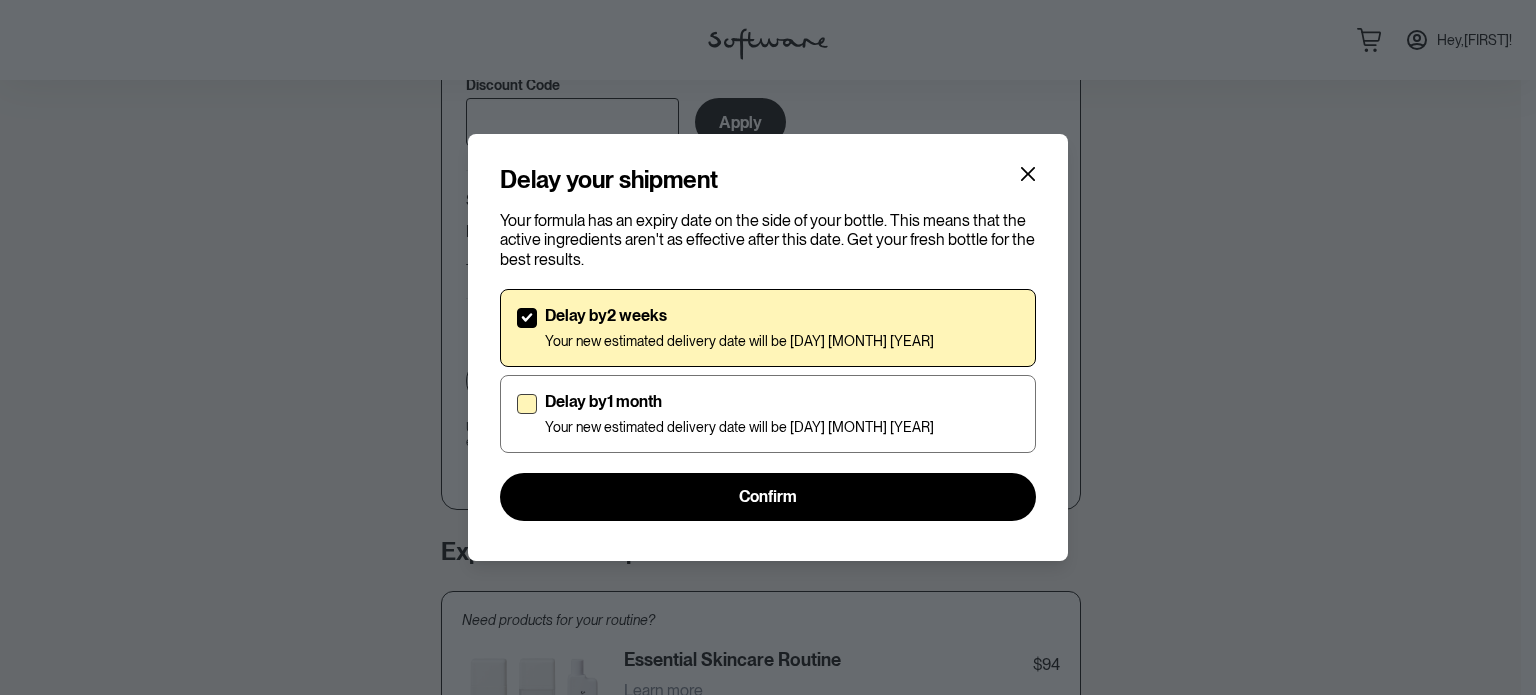 click on "Delay by  1 month" at bounding box center (739, 401) 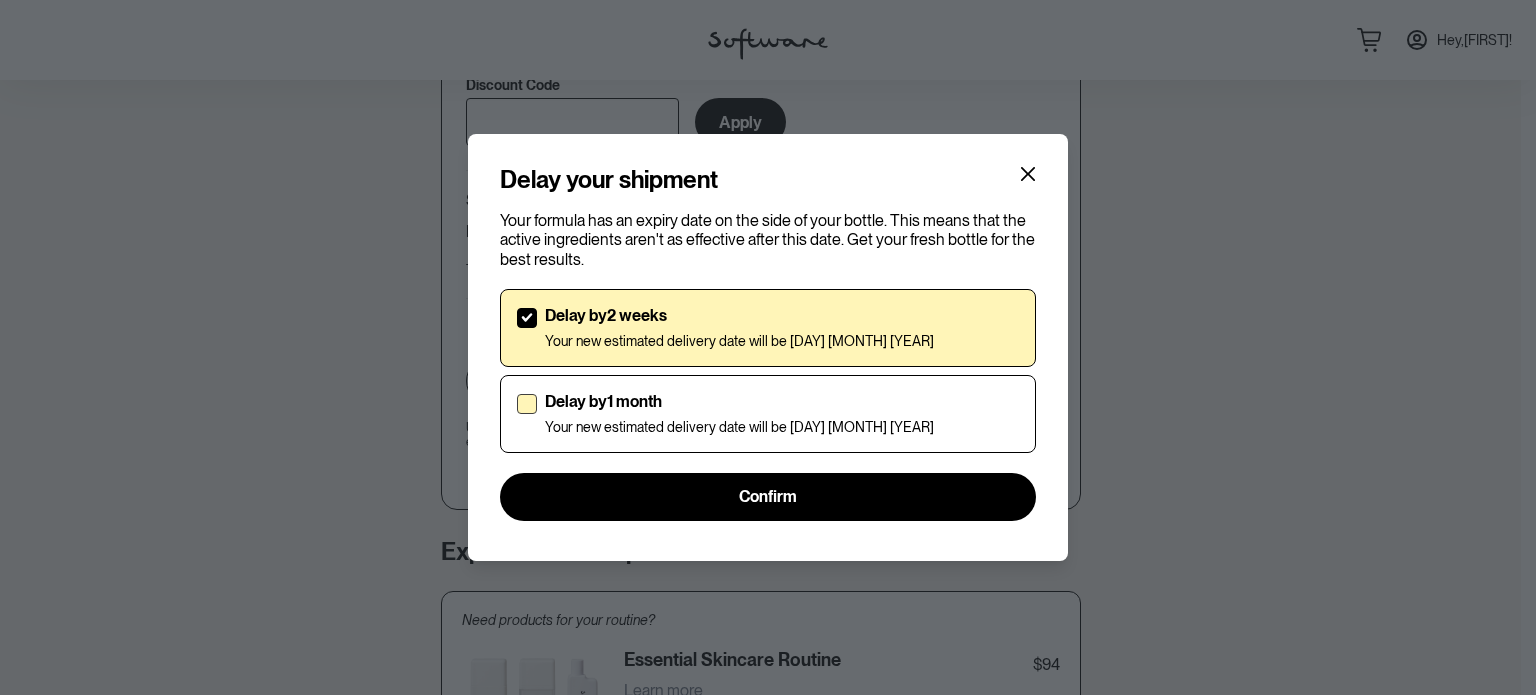 click on "Delay by  1 month Your new estimated delivery date will be   16th Dec 2025" at bounding box center [516, 413] 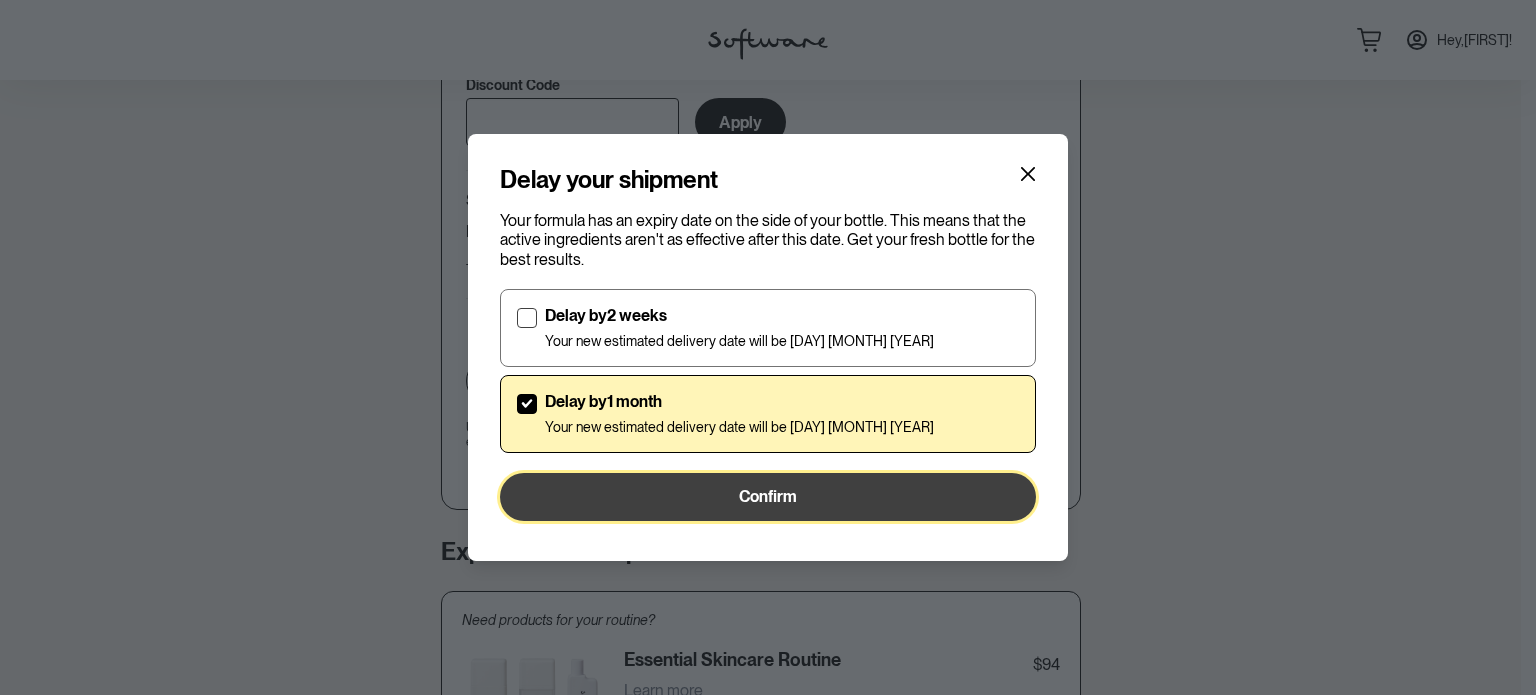 click on "Confirm" at bounding box center [768, 497] 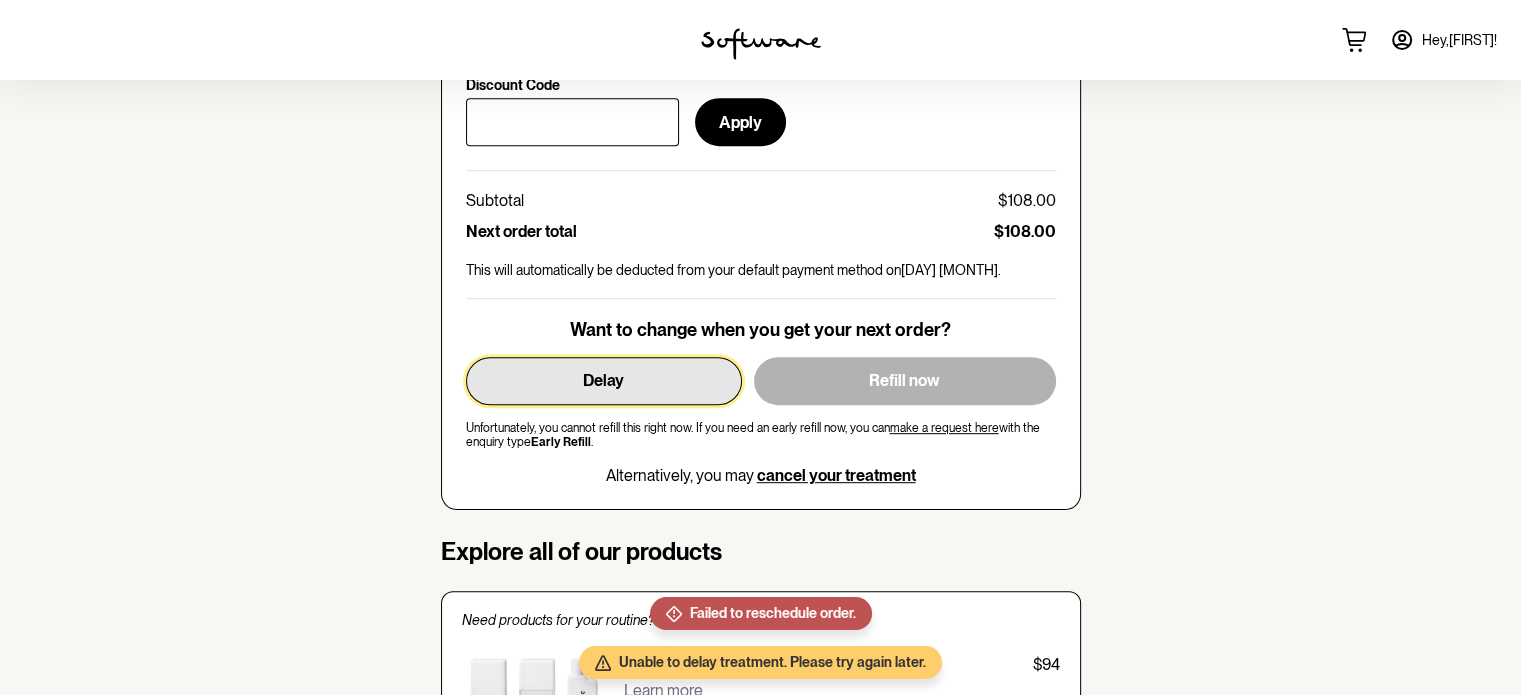 click on "Delay" at bounding box center [603, 380] 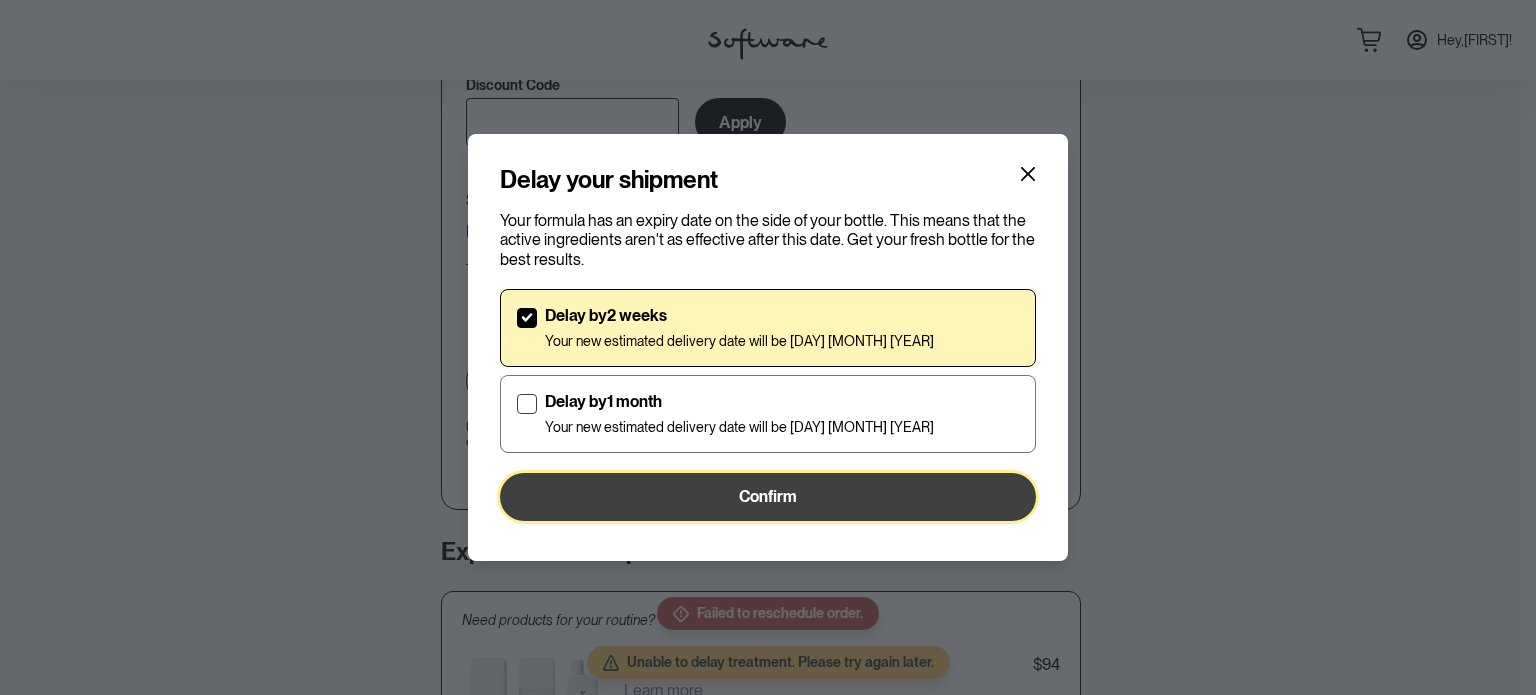 click on "Confirm" at bounding box center [768, 497] 